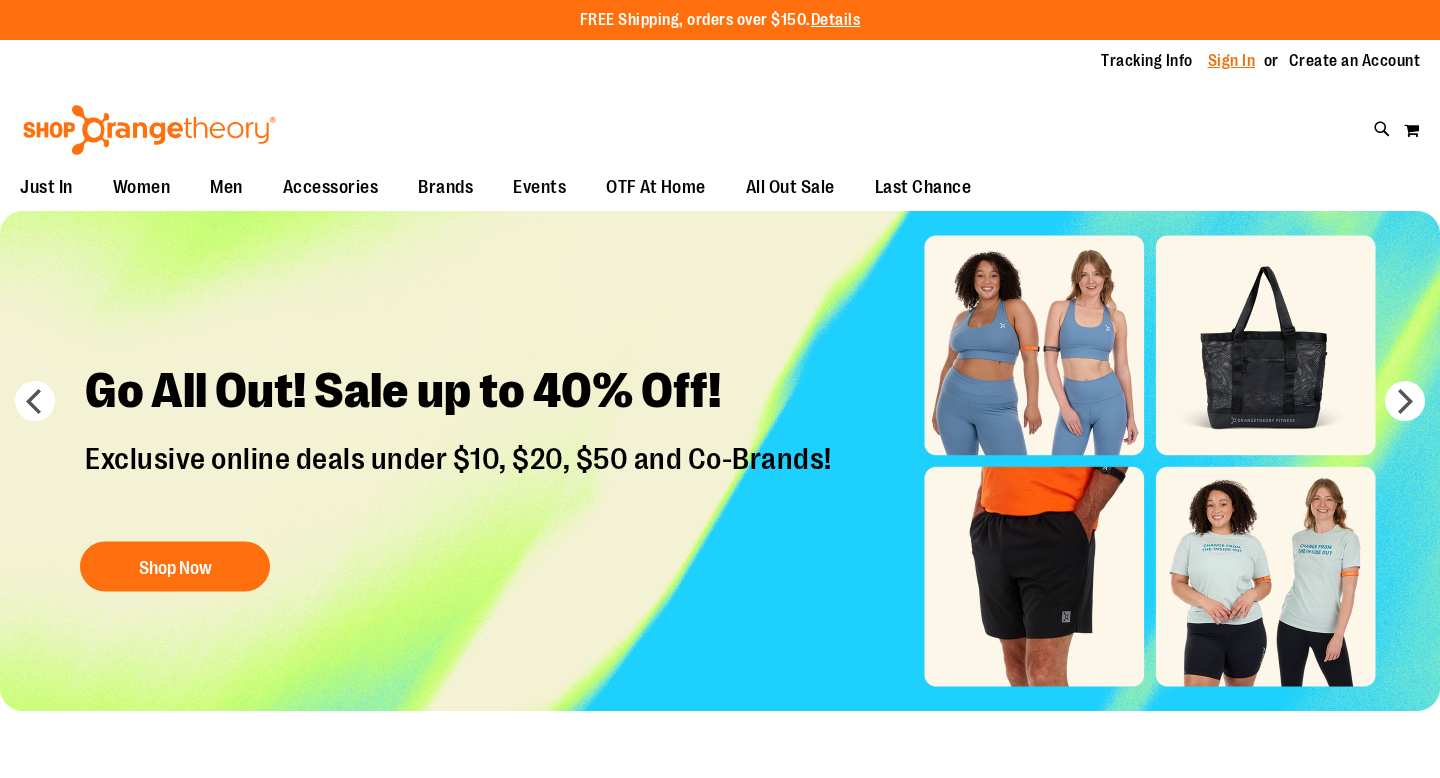 scroll, scrollTop: 0, scrollLeft: 0, axis: both 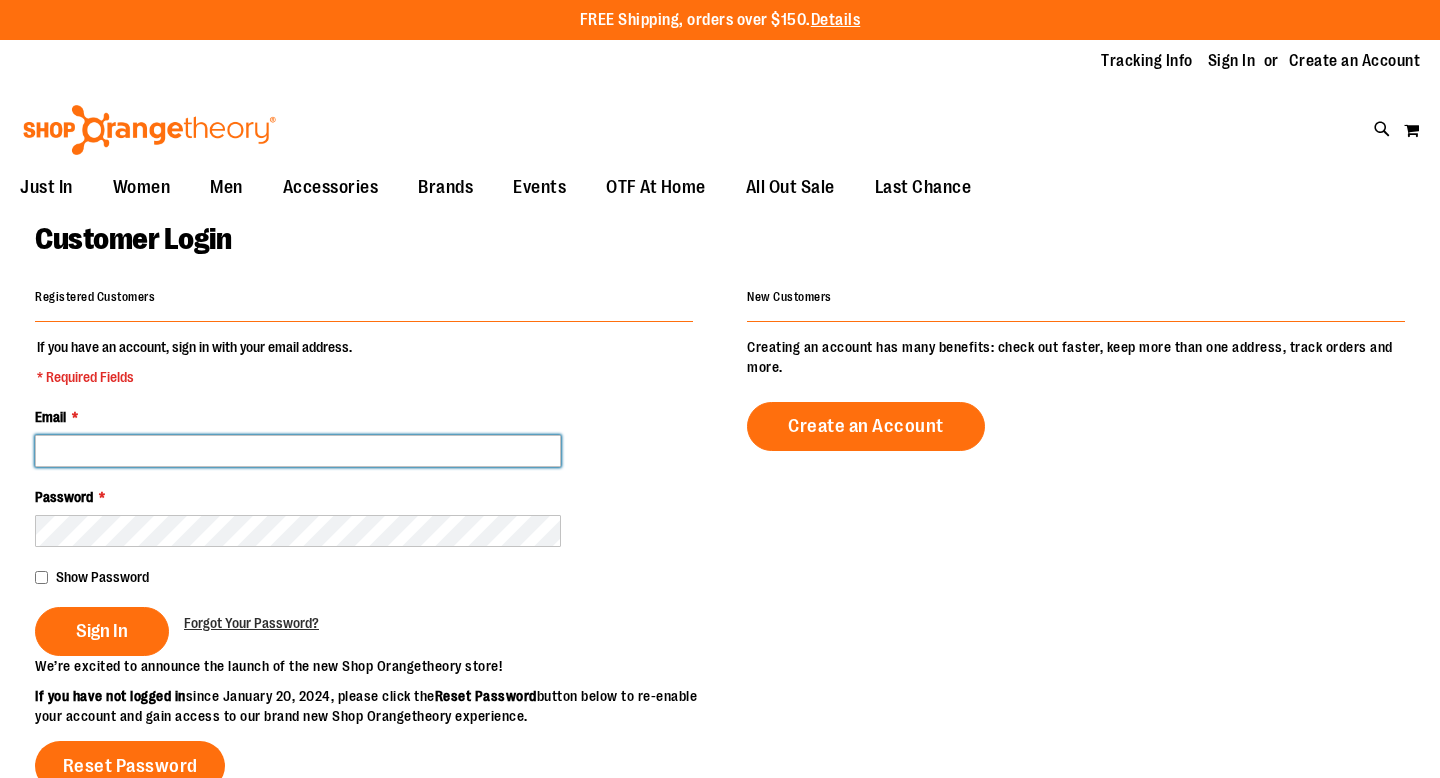 click on "Email *" at bounding box center [298, 451] 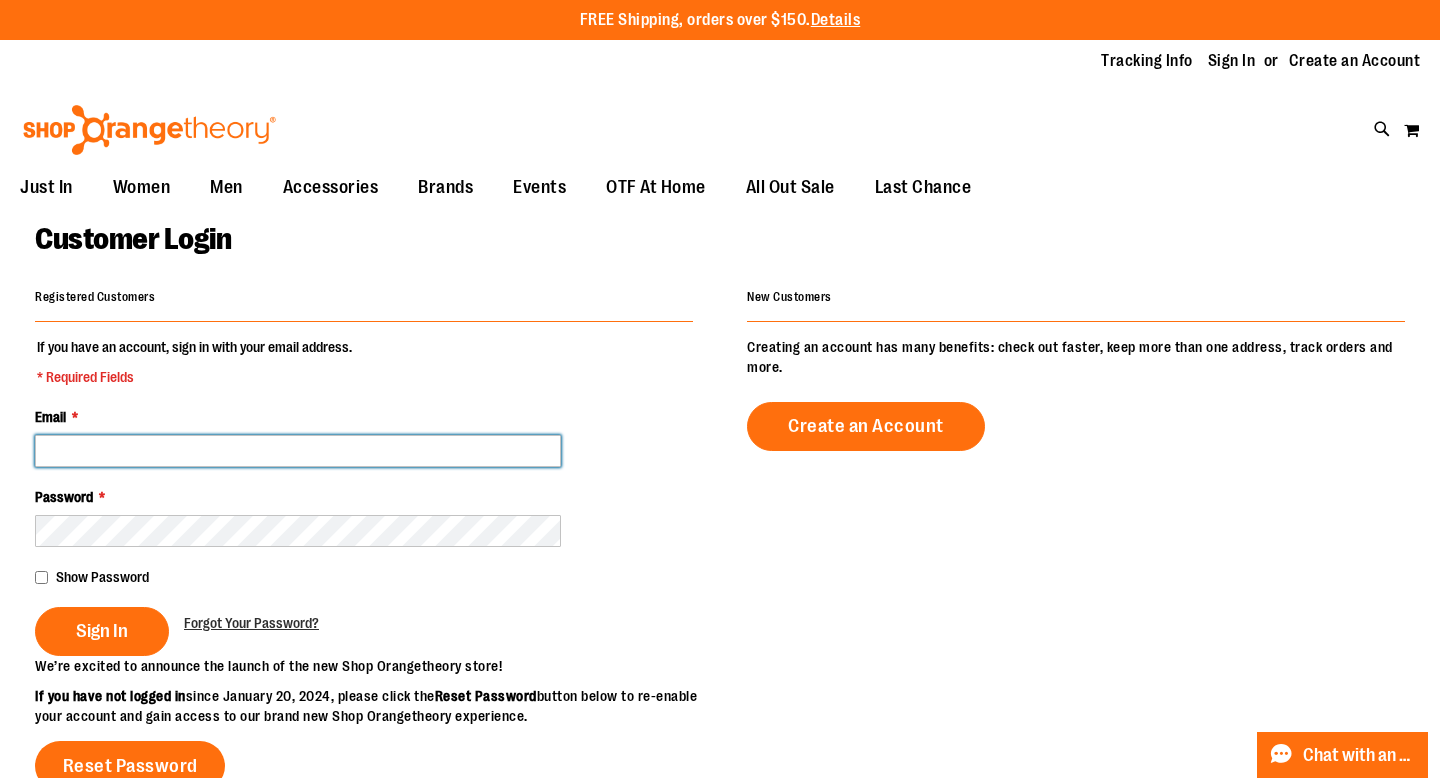 type on "**********" 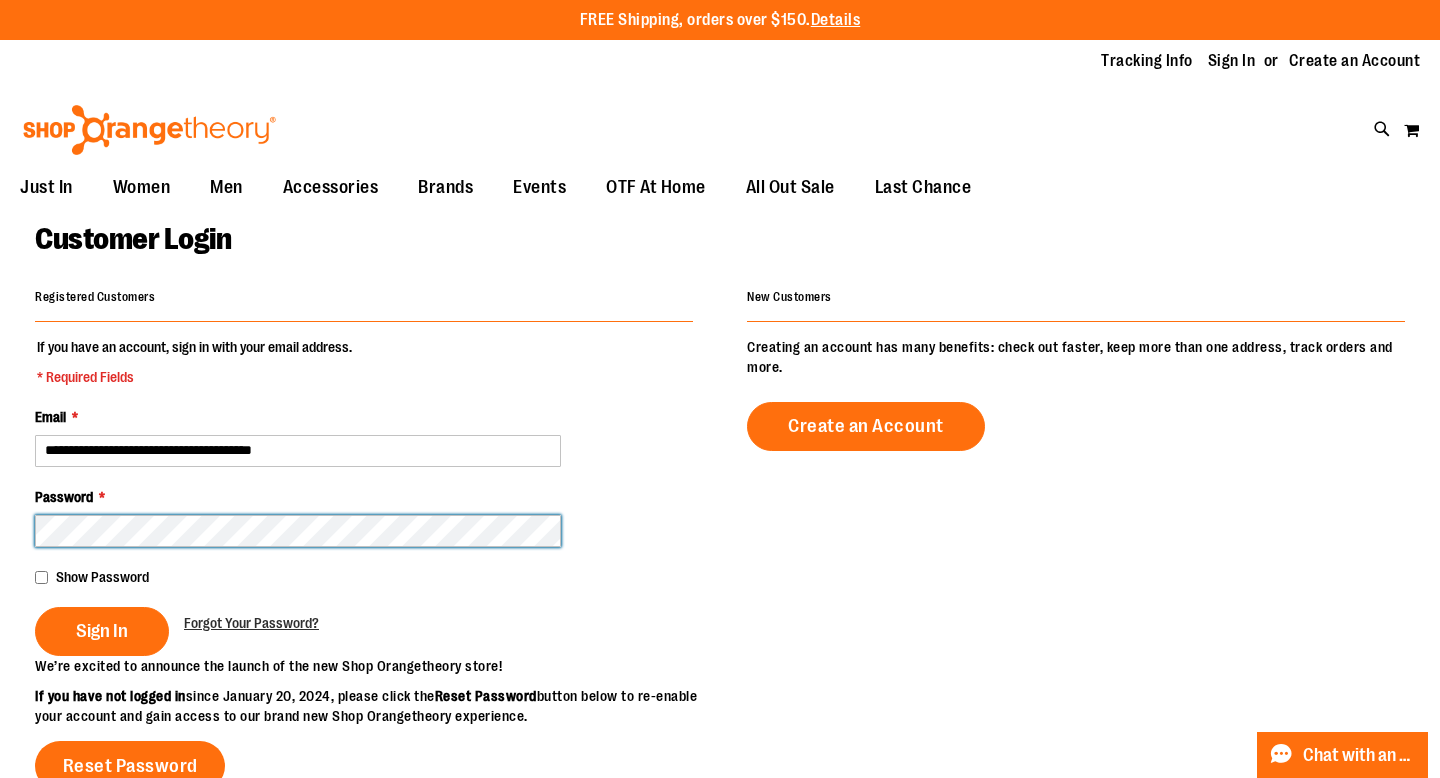 click on "Sign In" at bounding box center [102, 631] 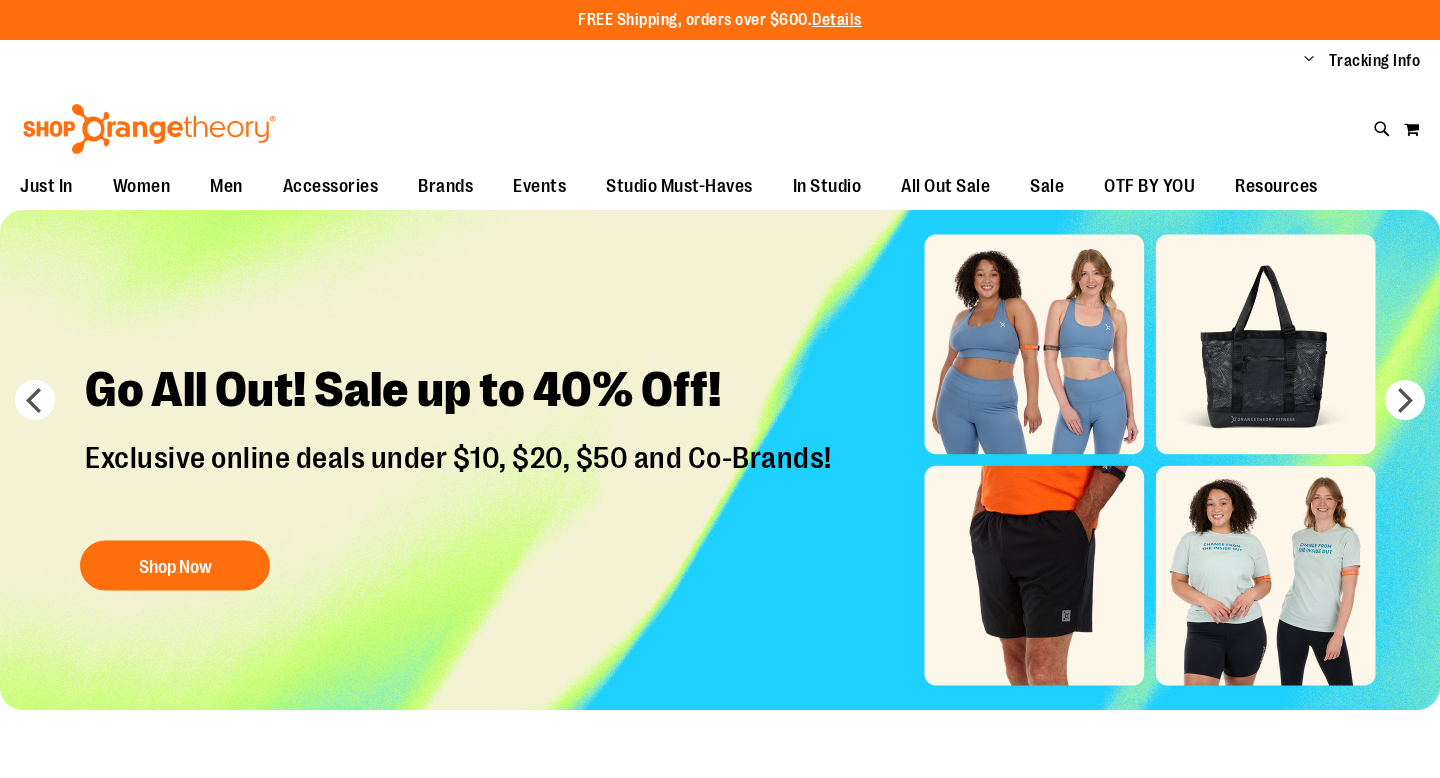 scroll, scrollTop: 0, scrollLeft: 0, axis: both 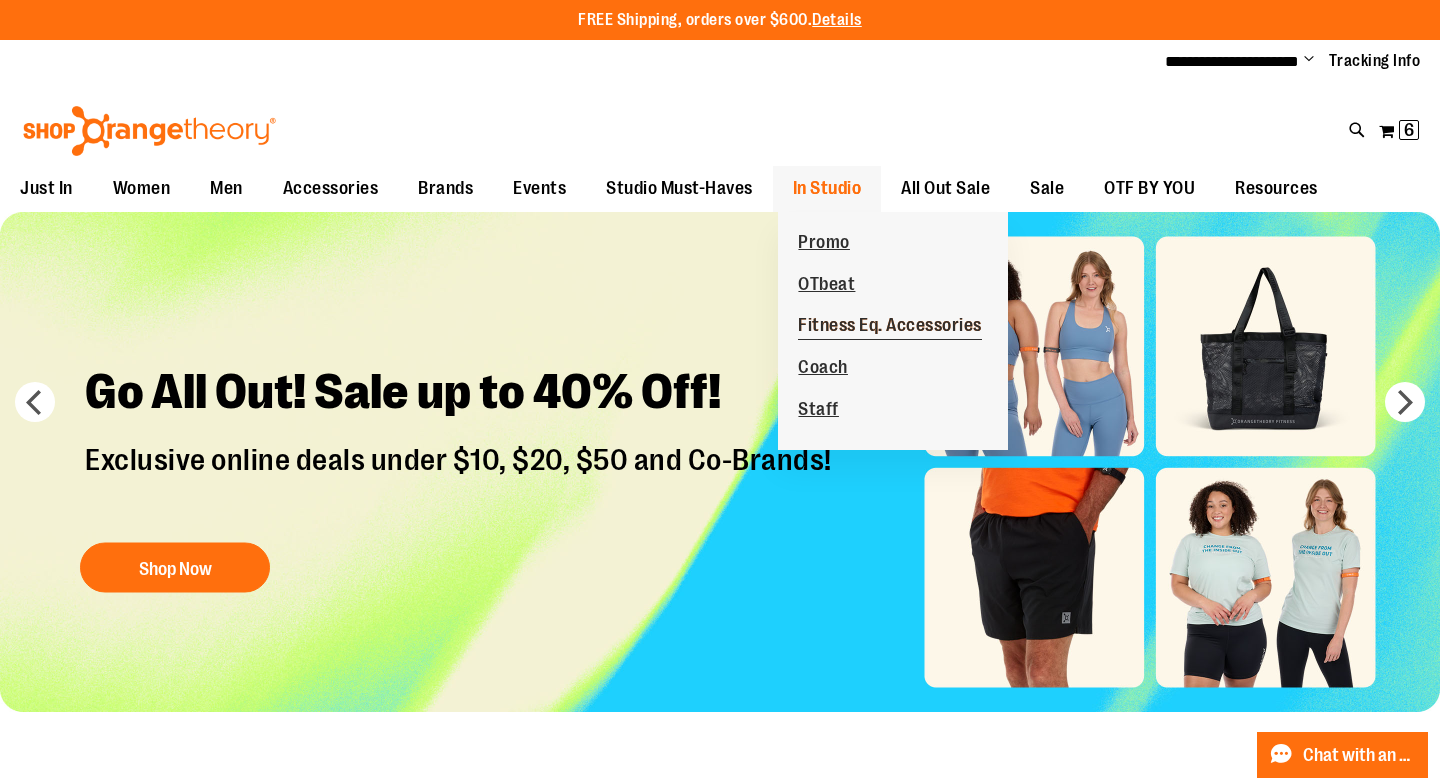 click on "Fitness Eq. Accessories" at bounding box center [890, 327] 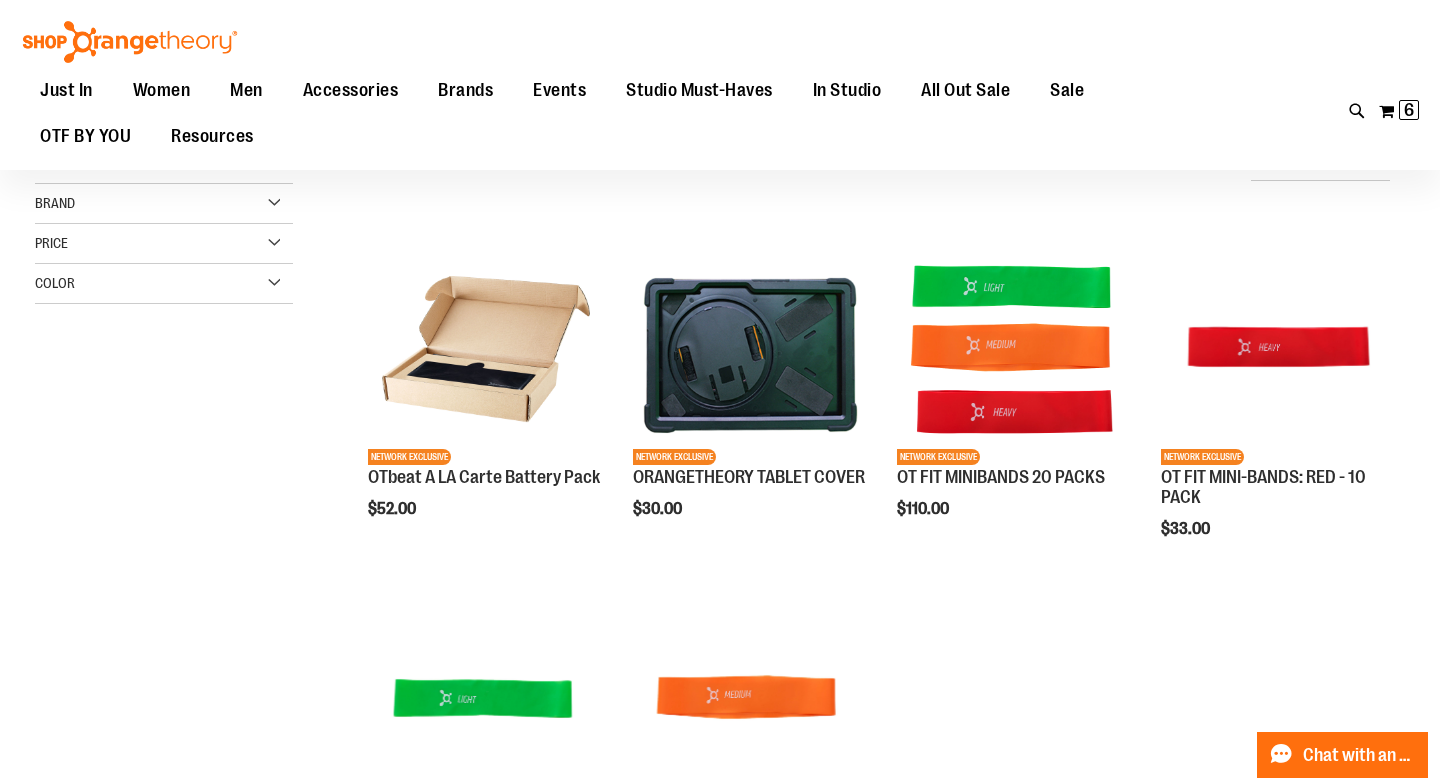 scroll, scrollTop: 166, scrollLeft: 0, axis: vertical 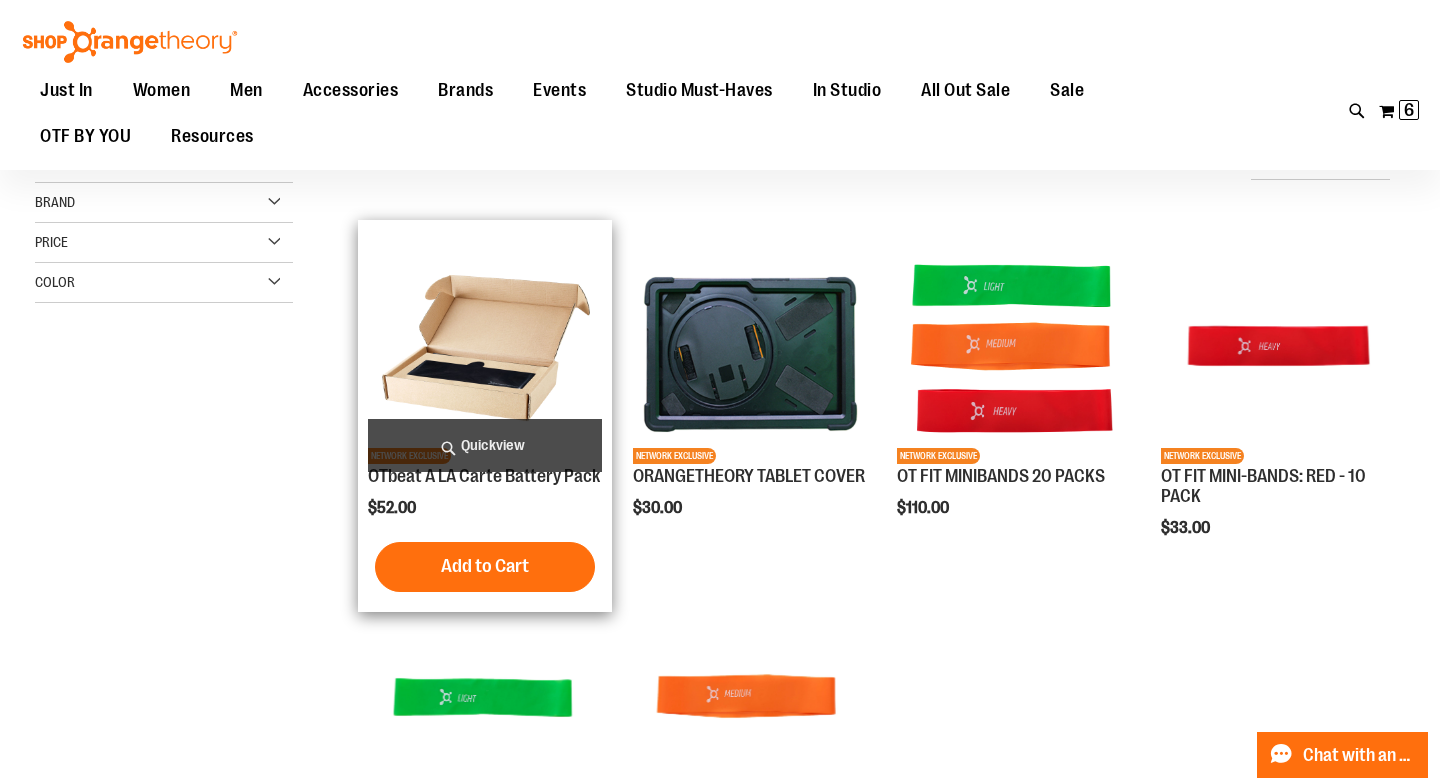 click at bounding box center (485, 347) 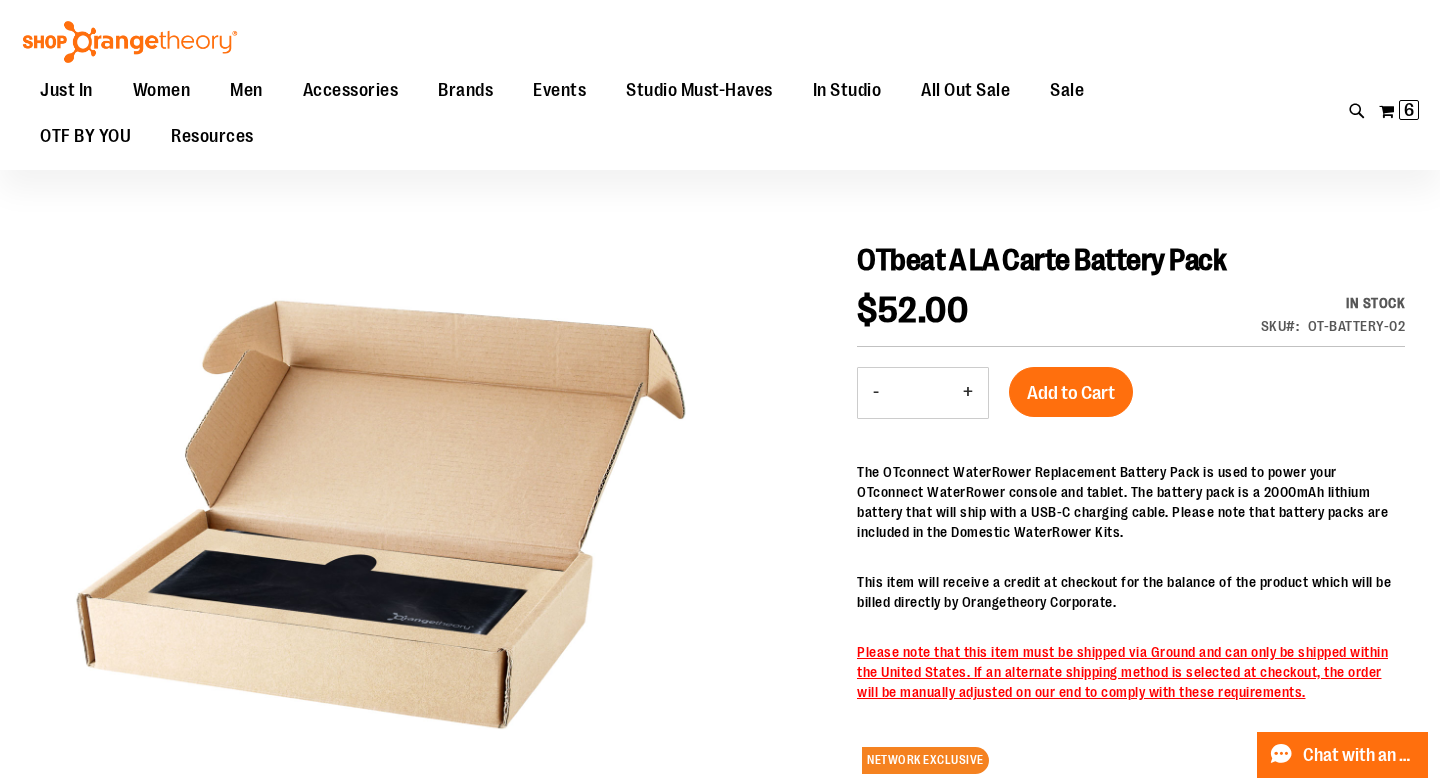 scroll, scrollTop: 109, scrollLeft: 0, axis: vertical 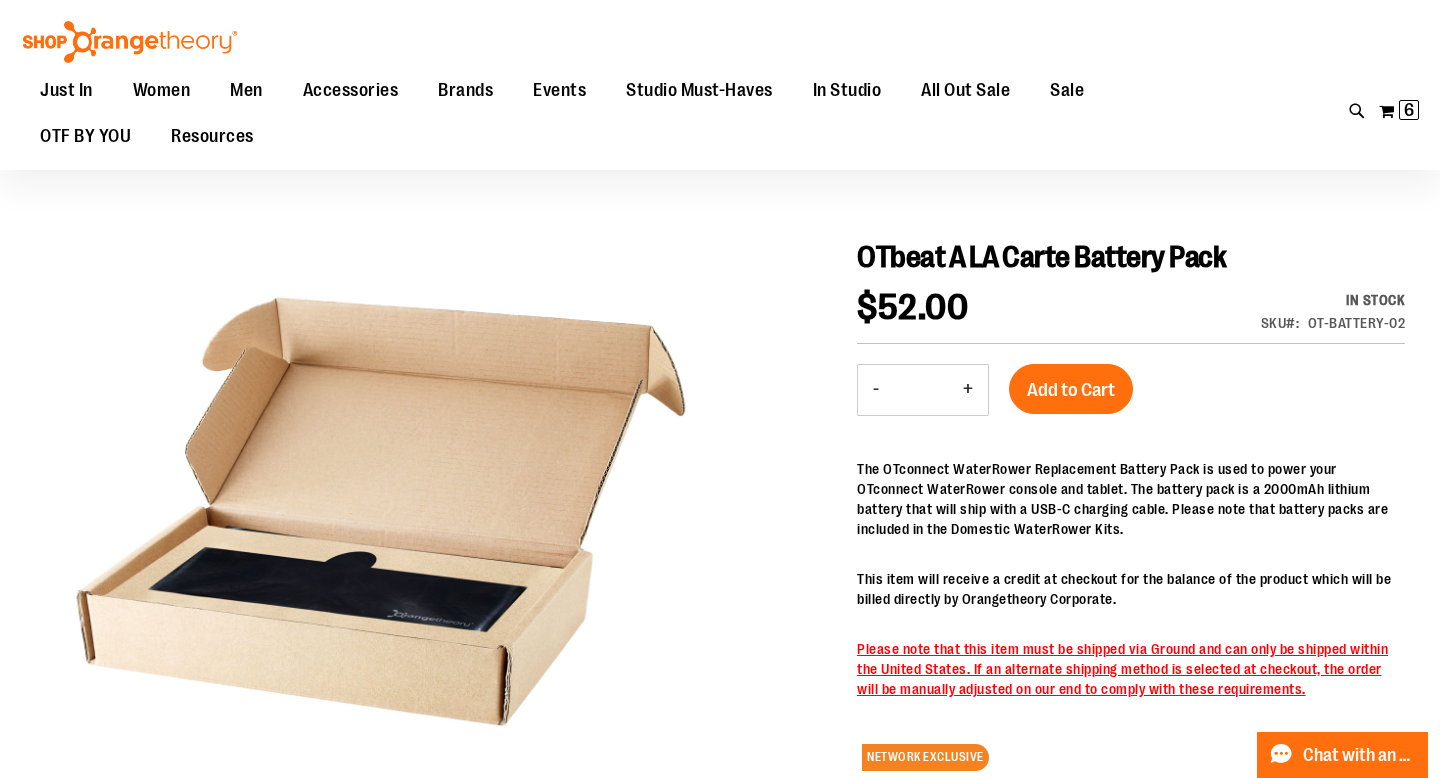 click on "+" at bounding box center [968, 390] 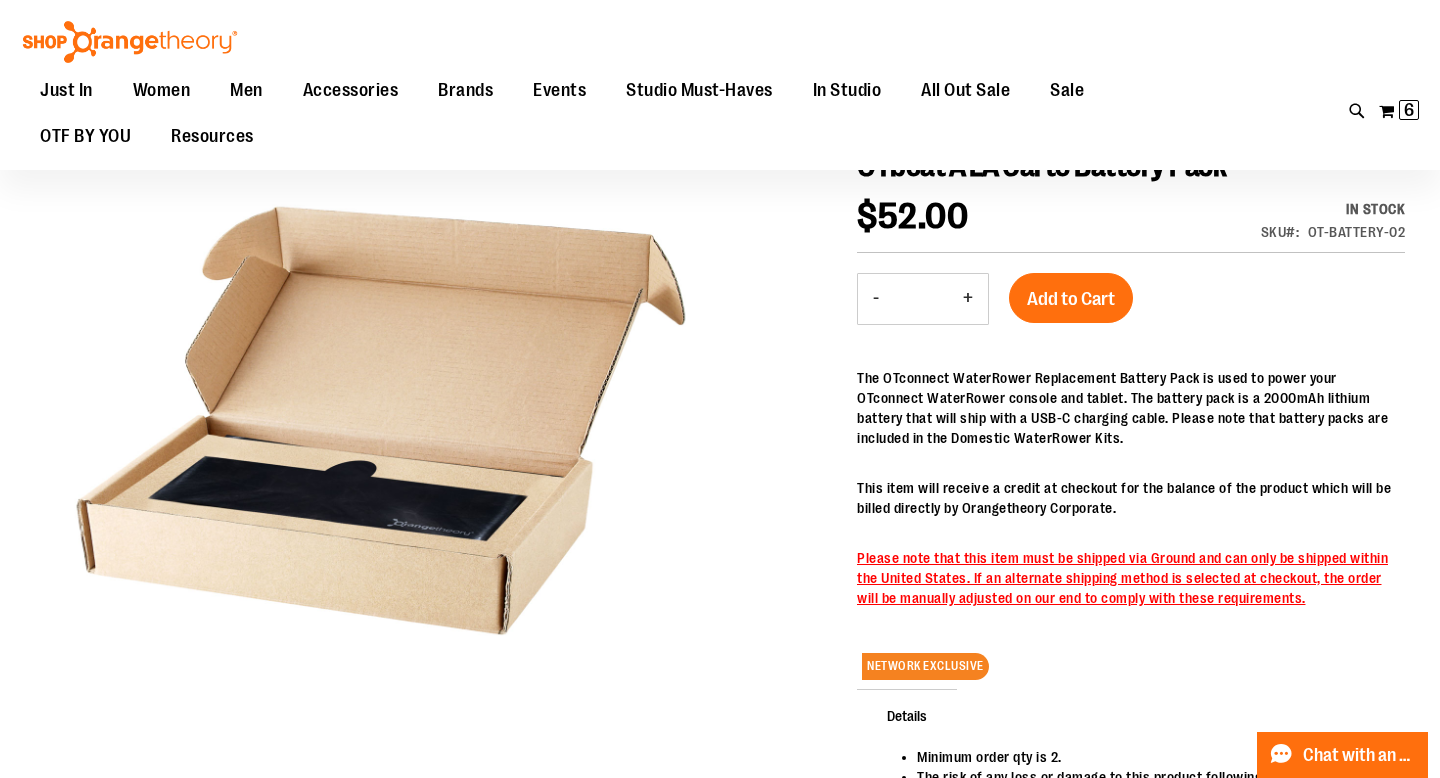 scroll, scrollTop: 221, scrollLeft: 0, axis: vertical 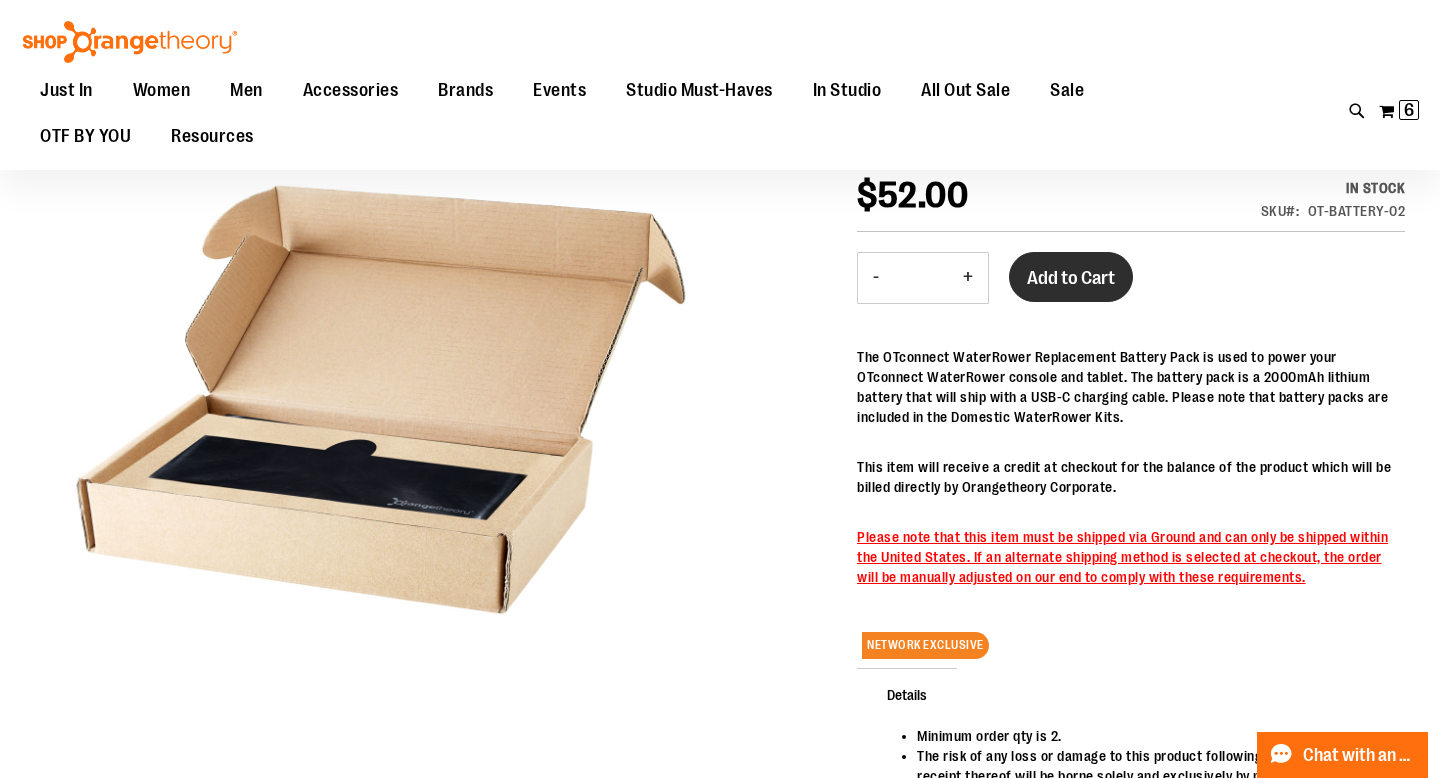 click on "Add to Cart" at bounding box center (1071, 278) 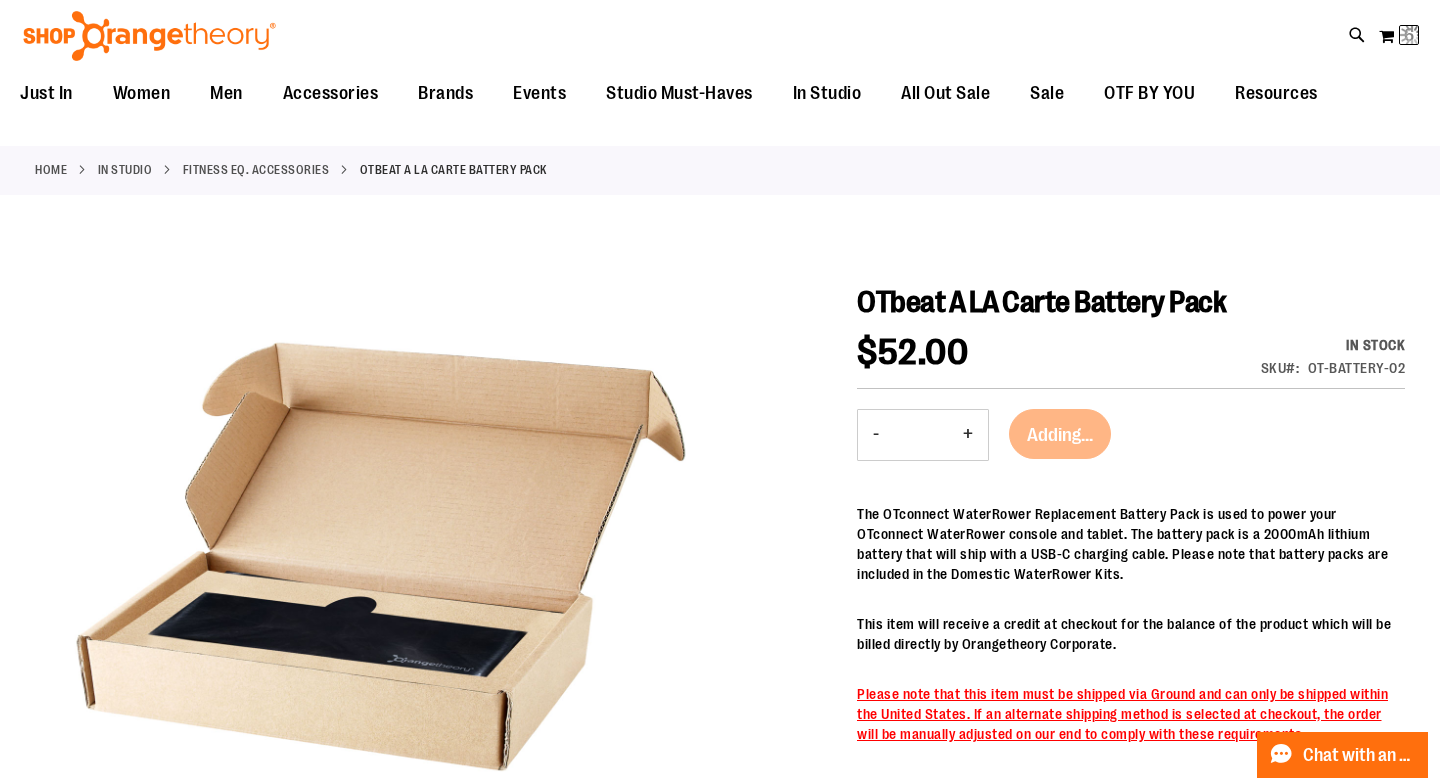 scroll, scrollTop: 0, scrollLeft: 0, axis: both 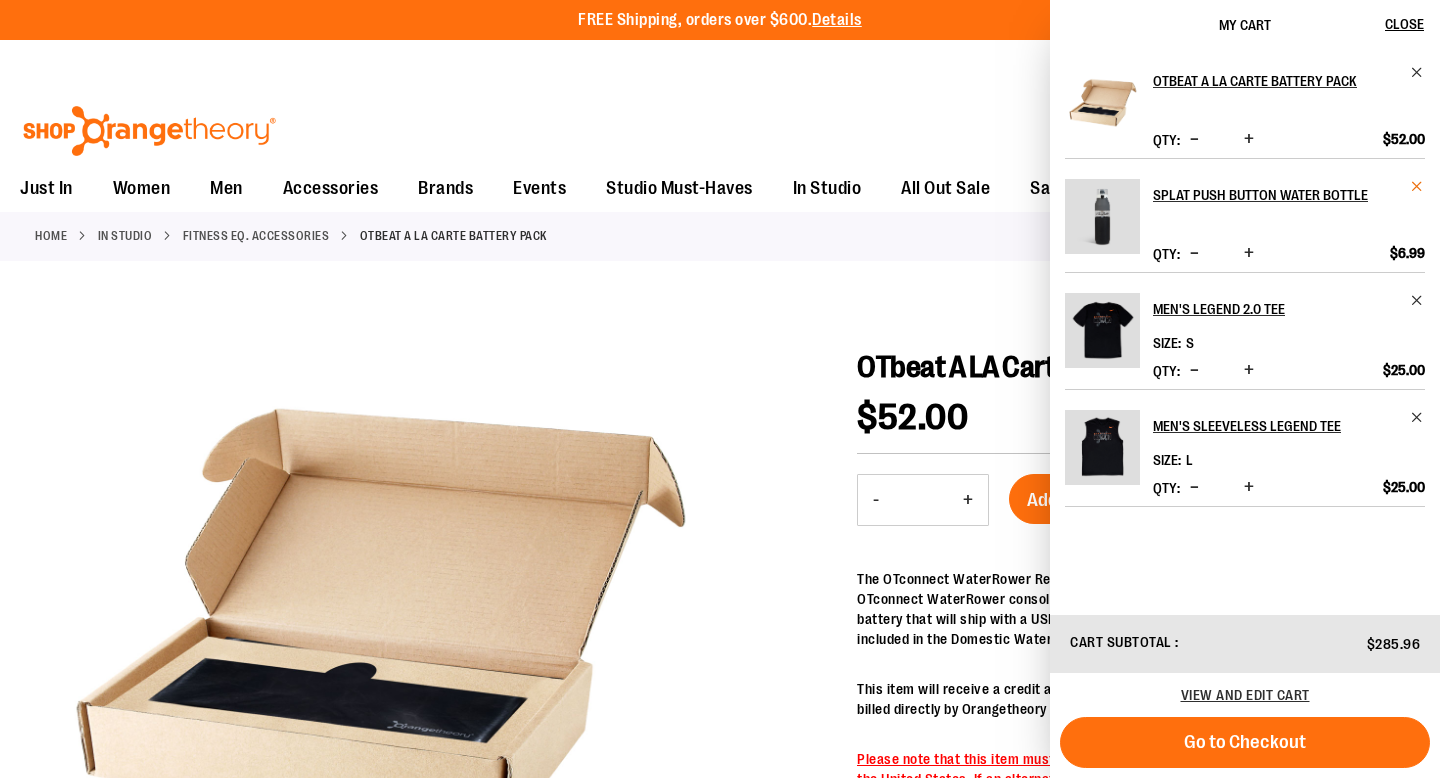 click at bounding box center (1417, 186) 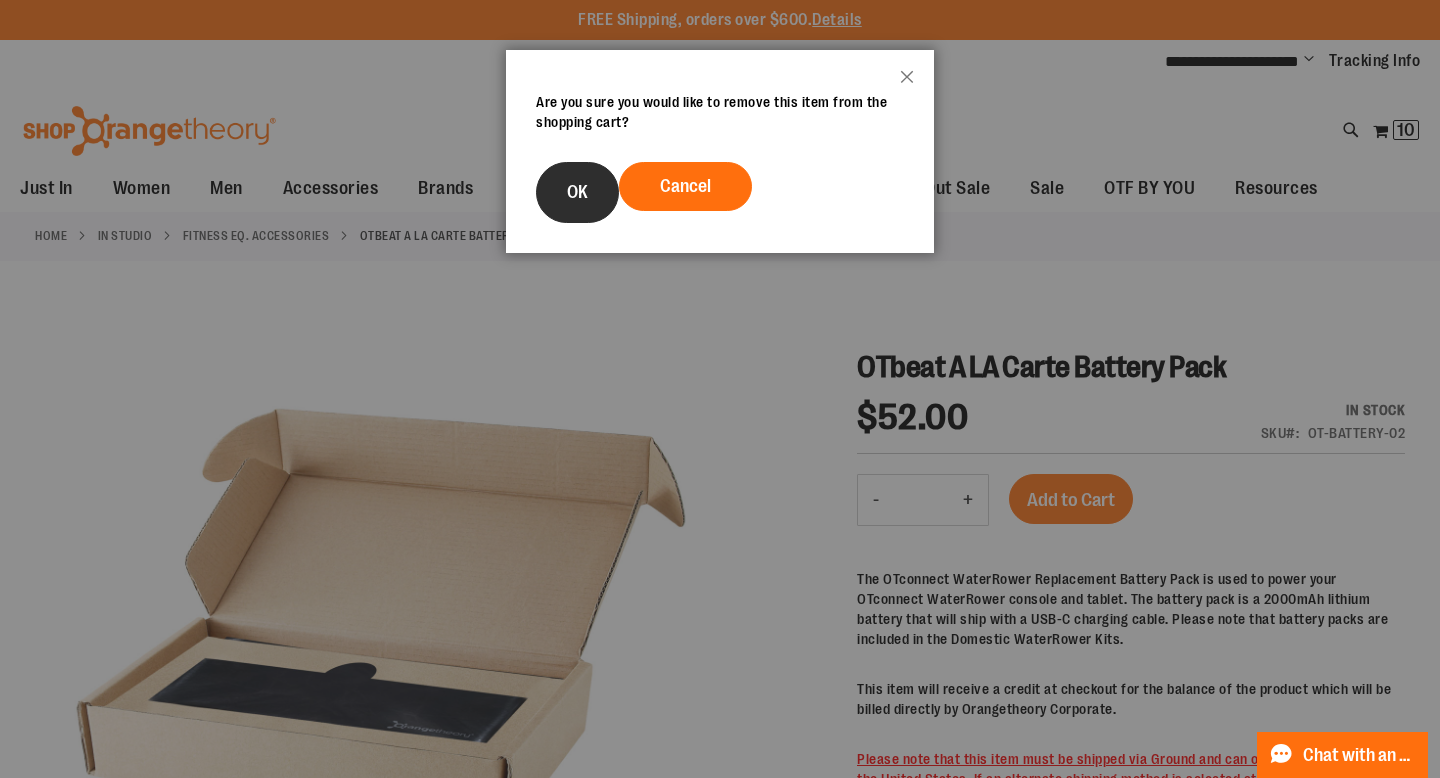 click on "OK" at bounding box center (577, 192) 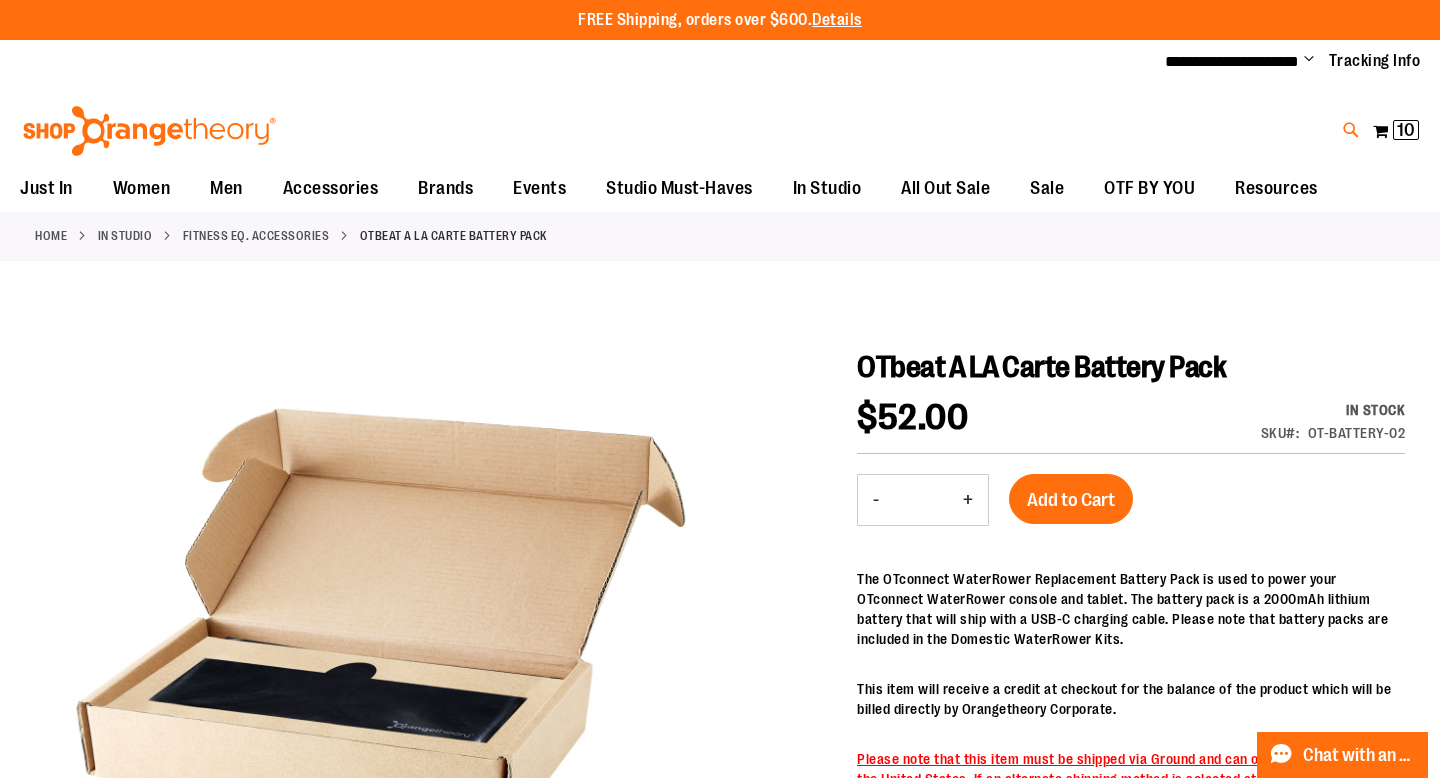 click at bounding box center [1351, 130] 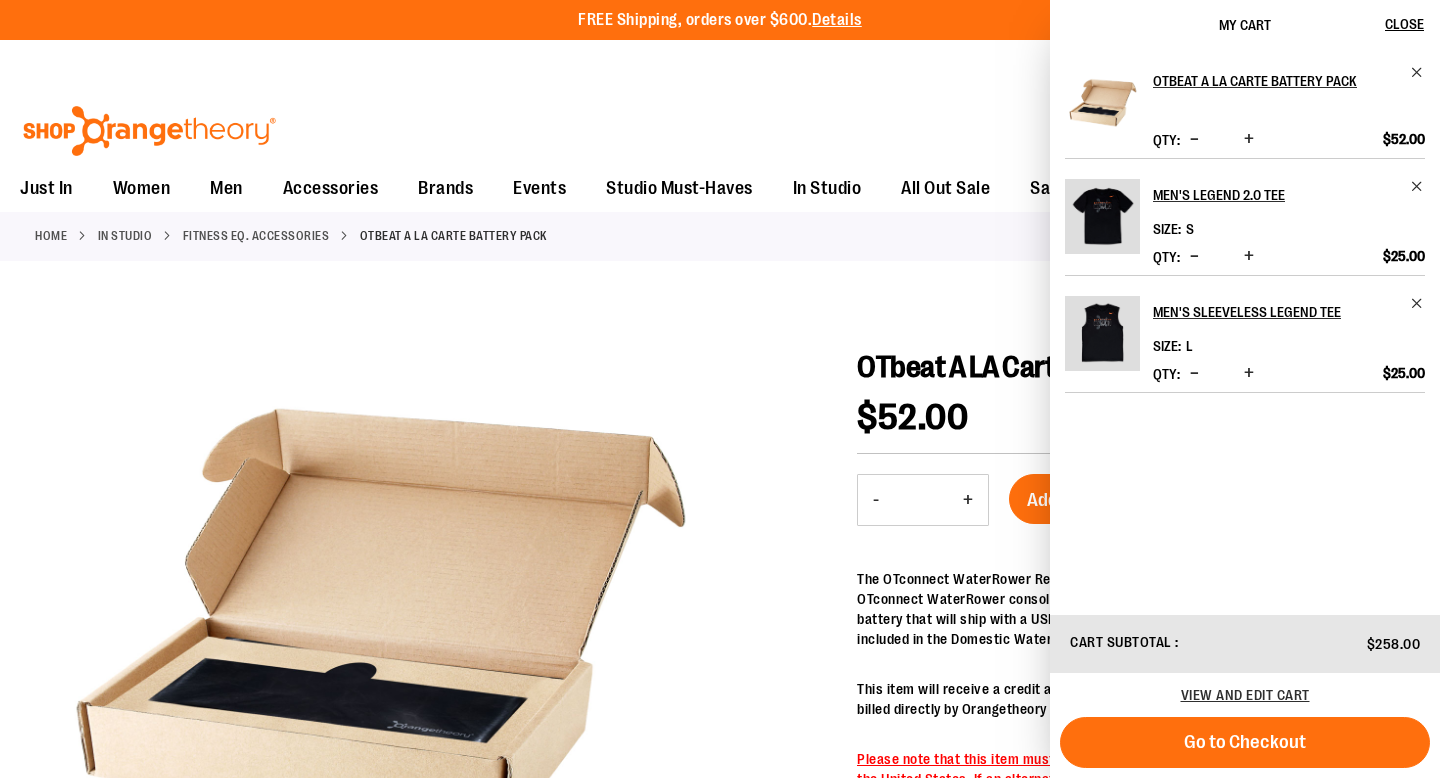 type on "******" 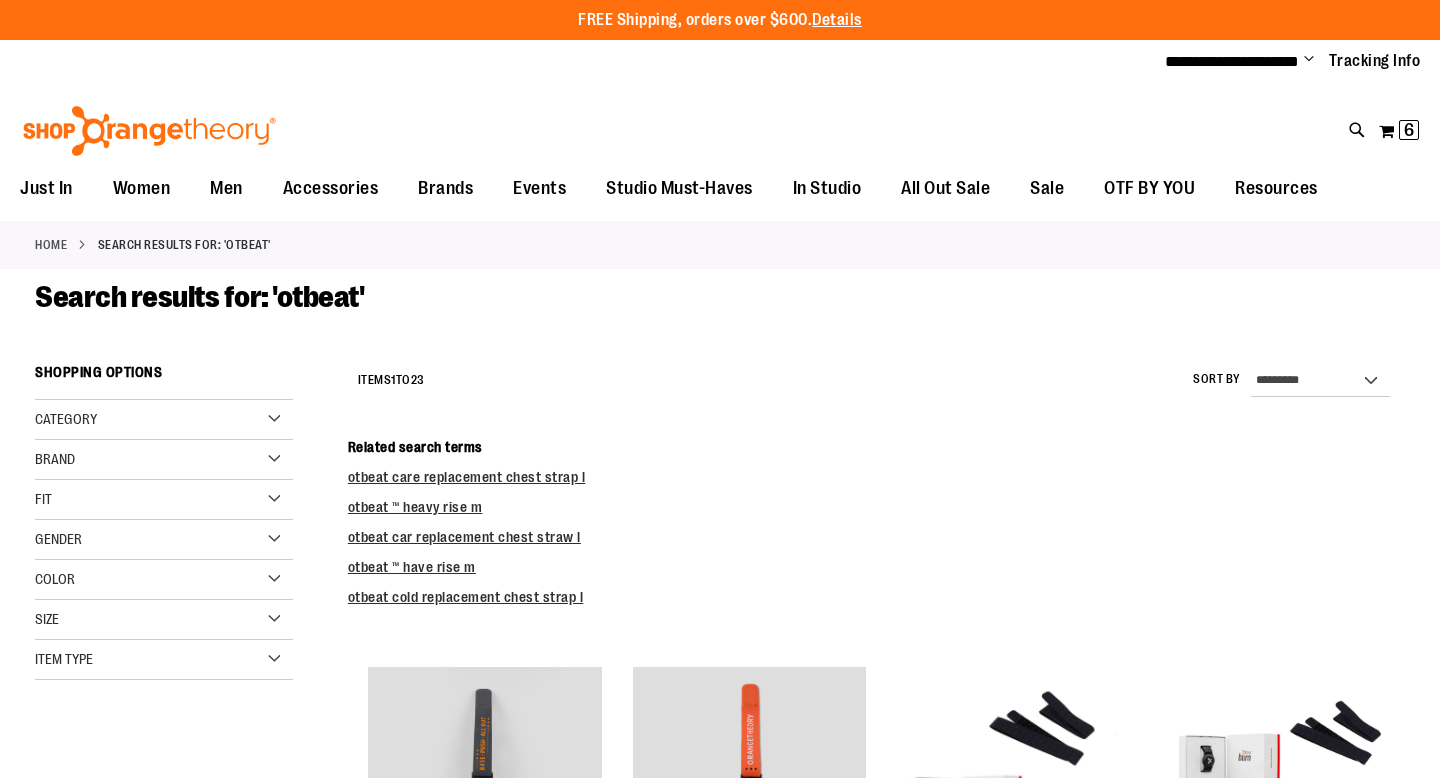 scroll, scrollTop: 0, scrollLeft: 0, axis: both 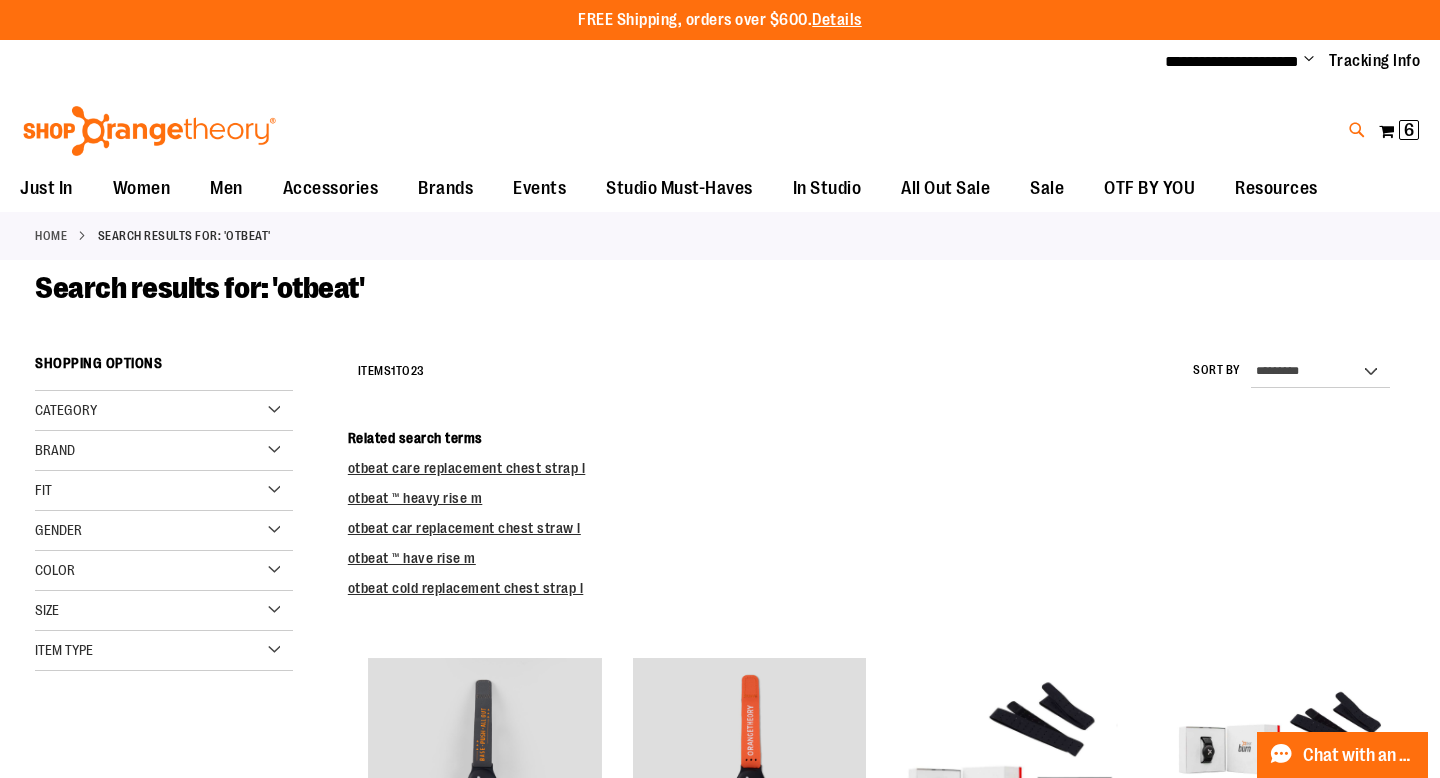 click at bounding box center [1357, 130] 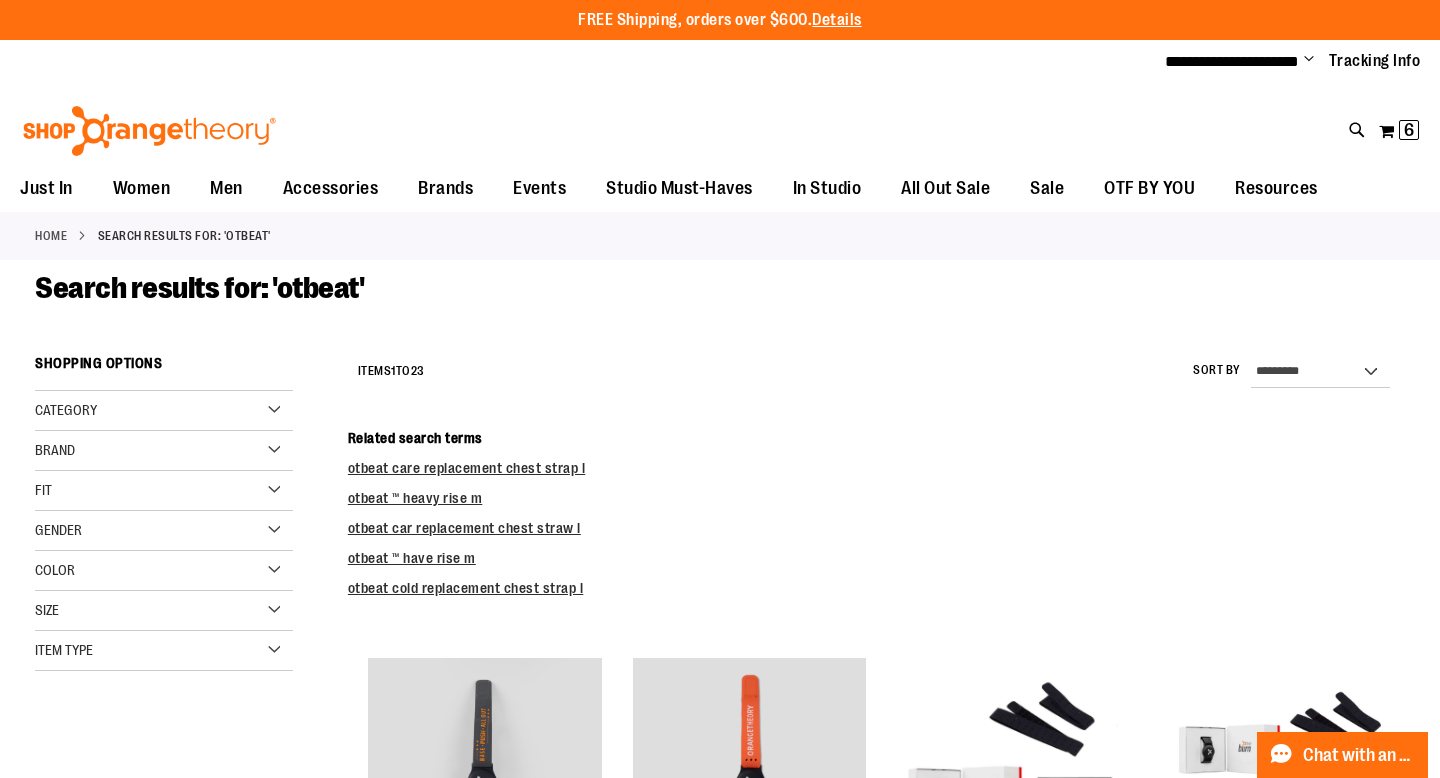 type on "*" 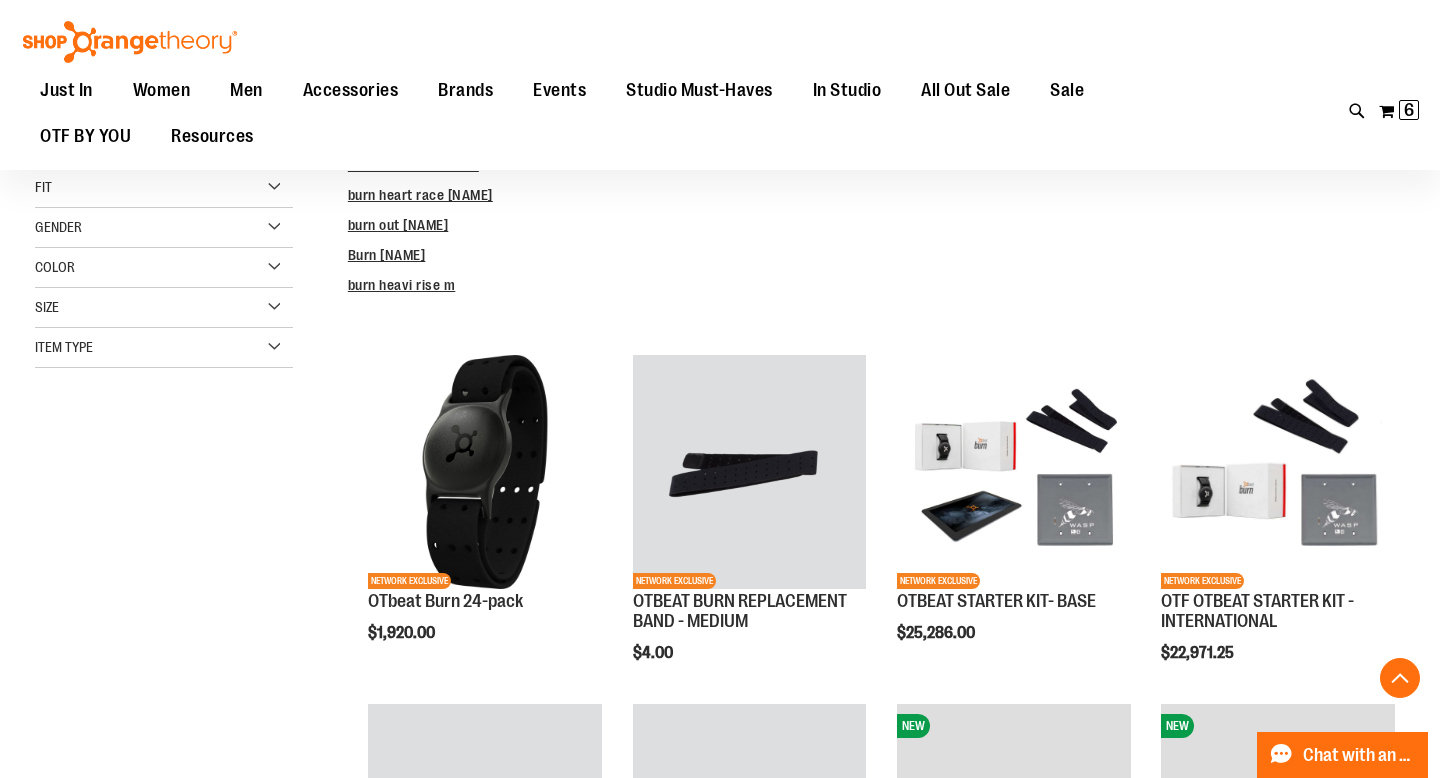 scroll, scrollTop: 302, scrollLeft: 0, axis: vertical 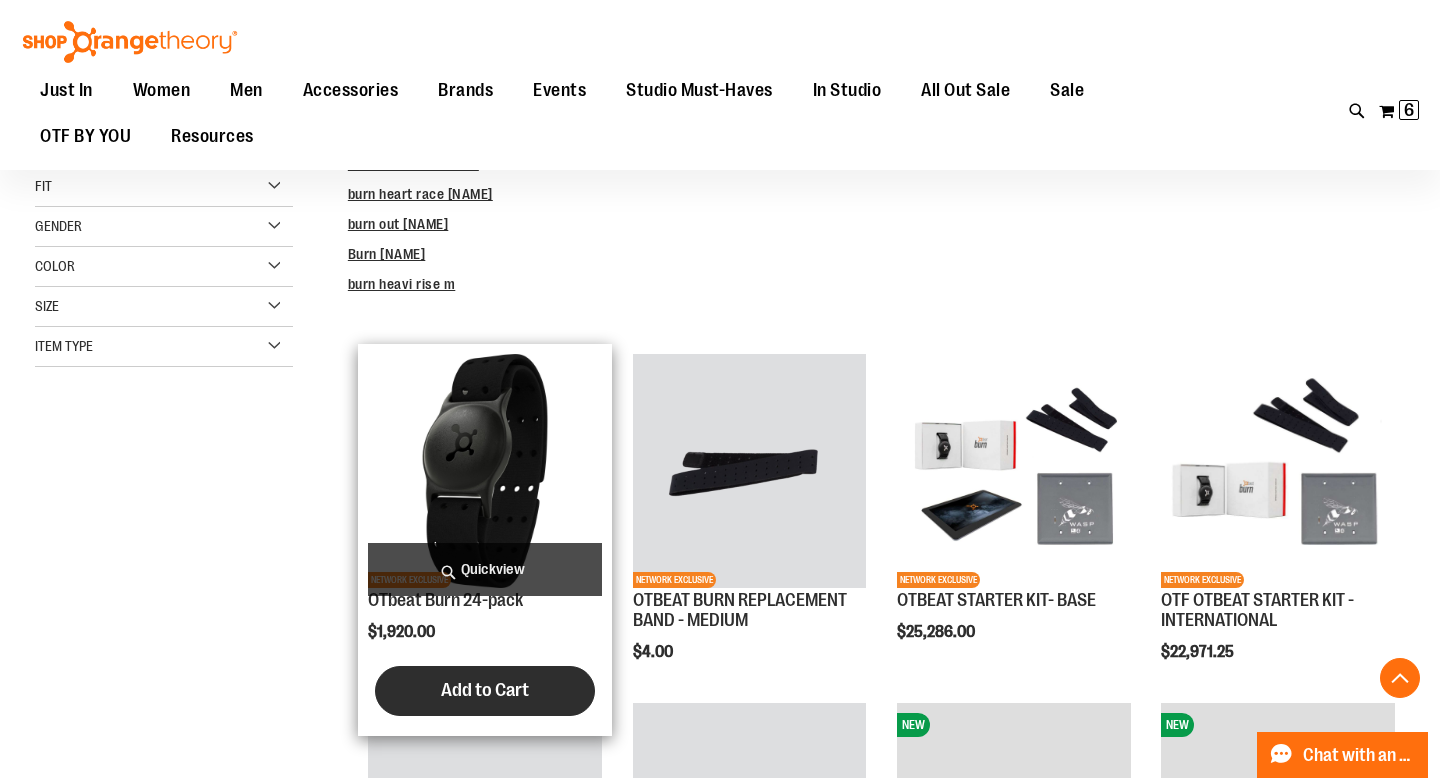 click on "Add to Cart" at bounding box center (485, 690) 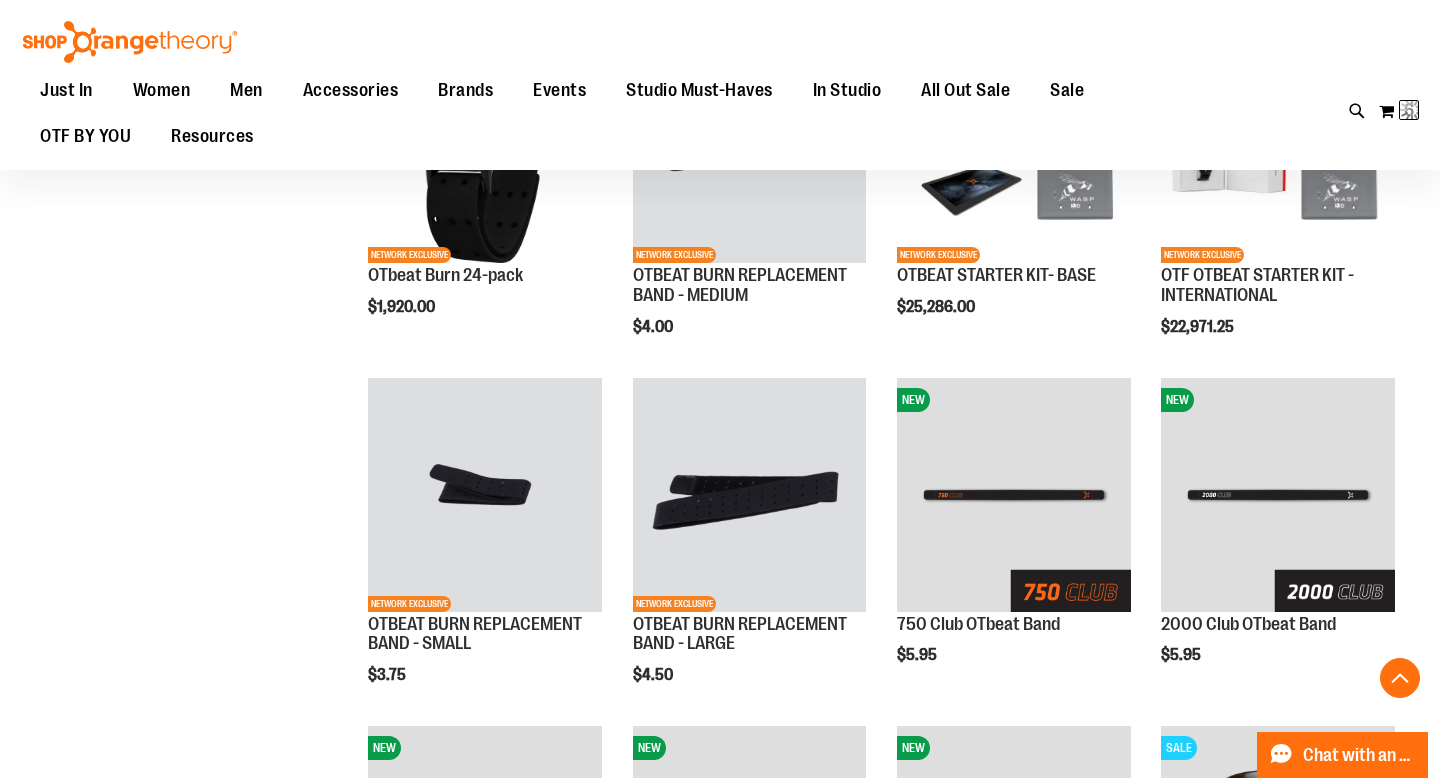 scroll, scrollTop: 628, scrollLeft: 0, axis: vertical 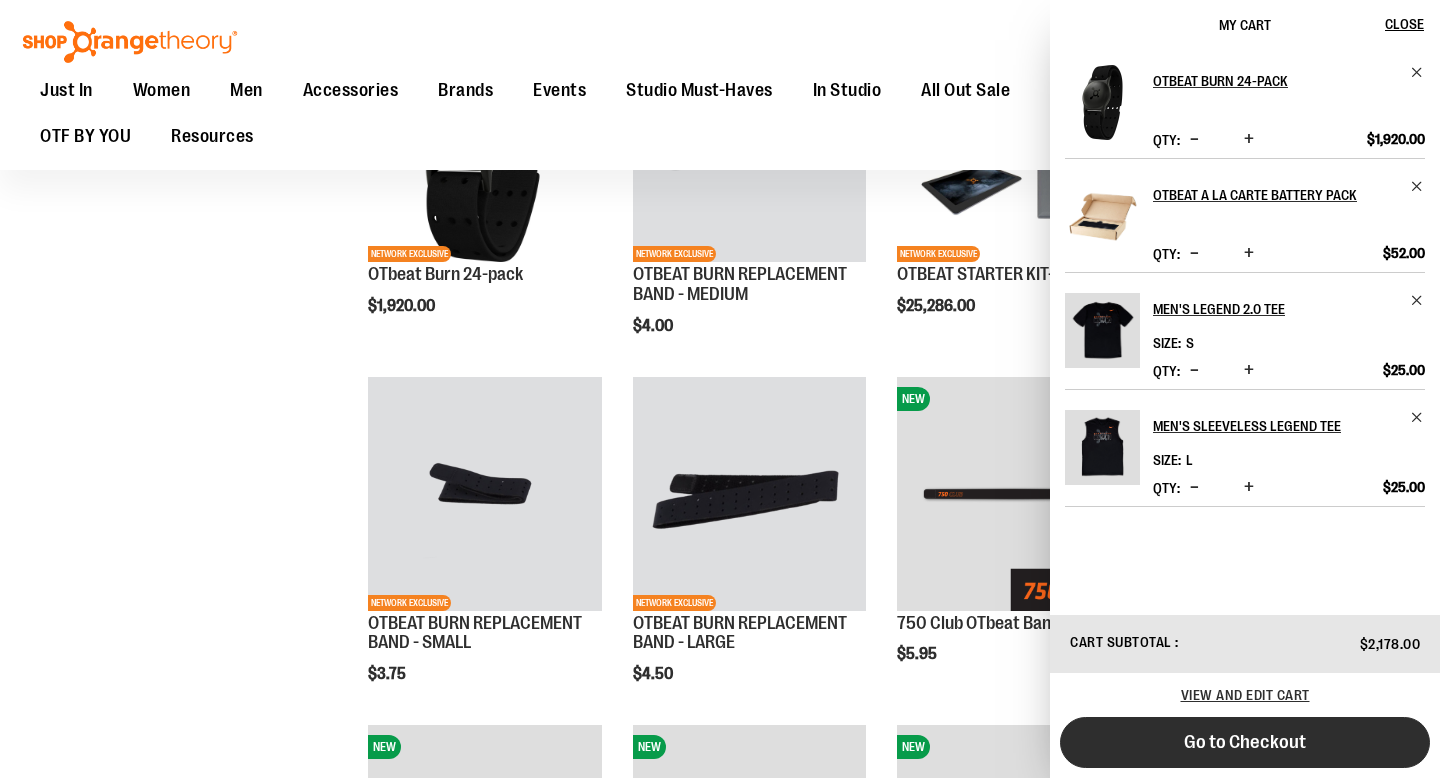 click on "Go to Checkout" at bounding box center (1245, 742) 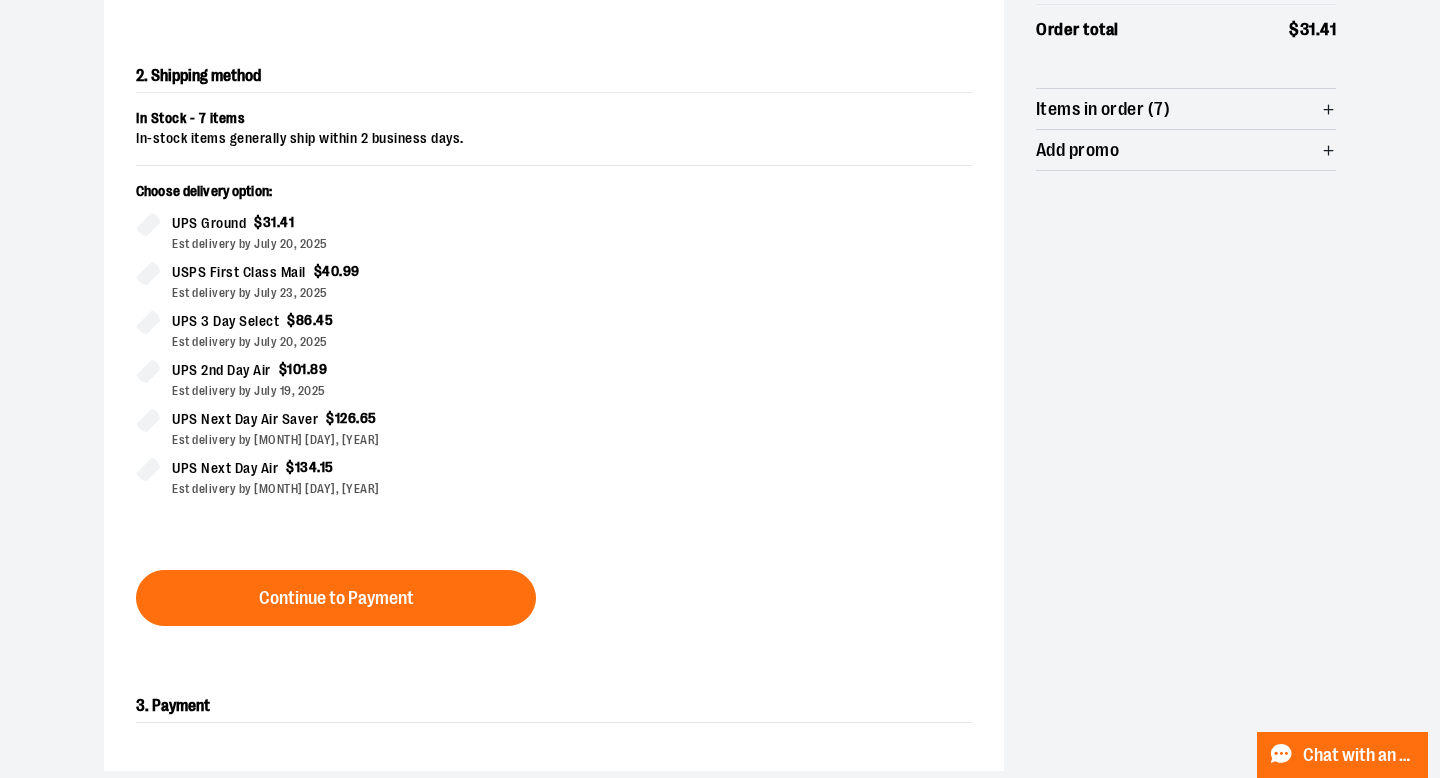 scroll, scrollTop: 506, scrollLeft: 0, axis: vertical 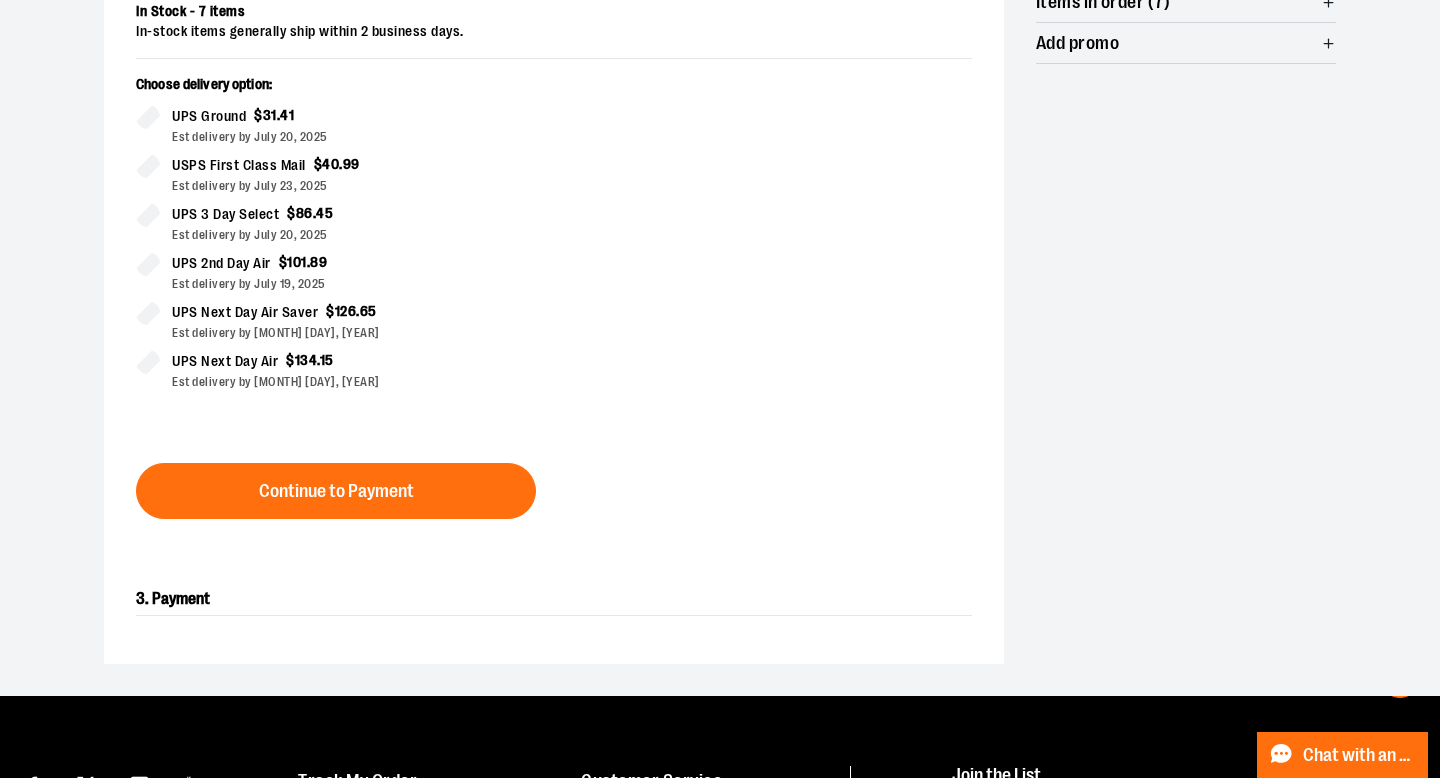click on "Continue to Payment" at bounding box center (336, 491) 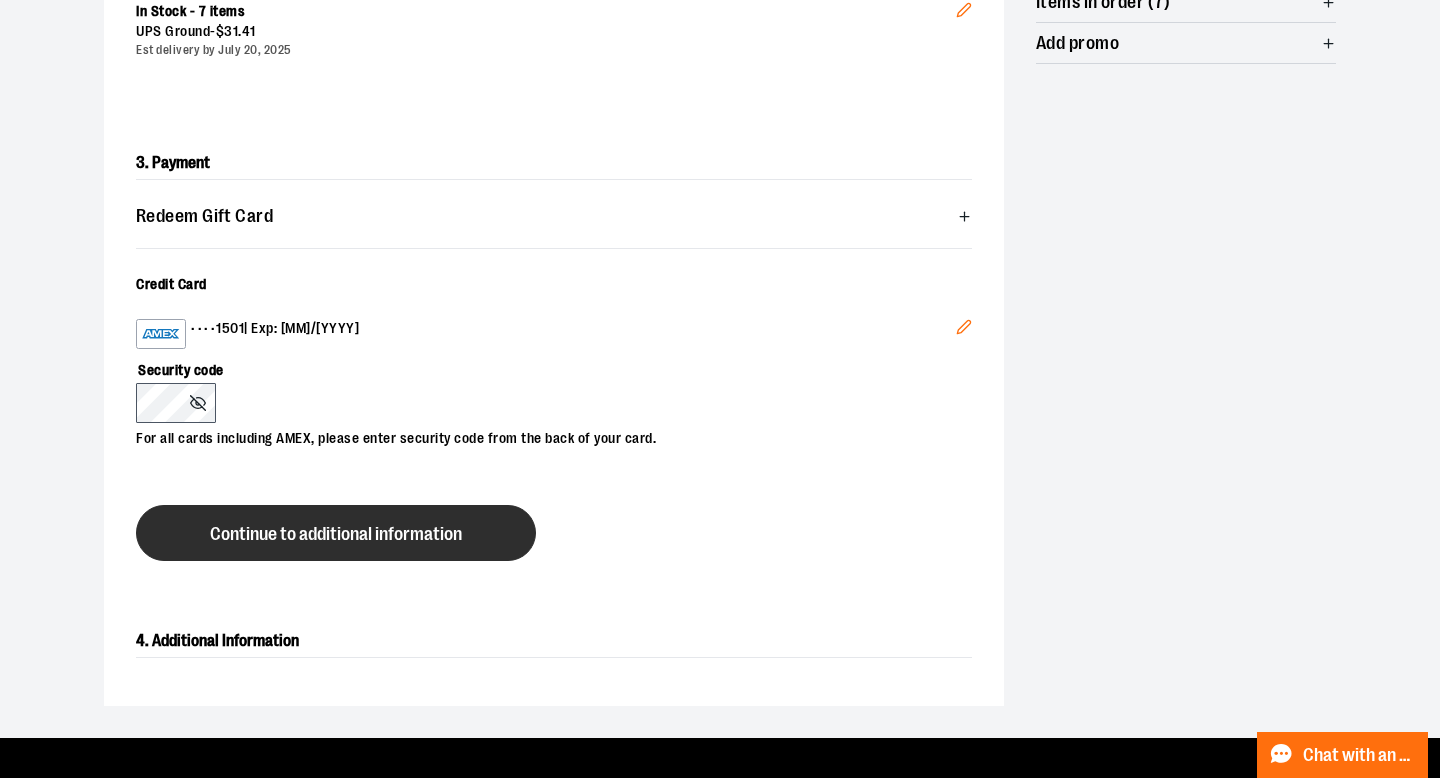 click on "Continue to additional information" at bounding box center [336, 534] 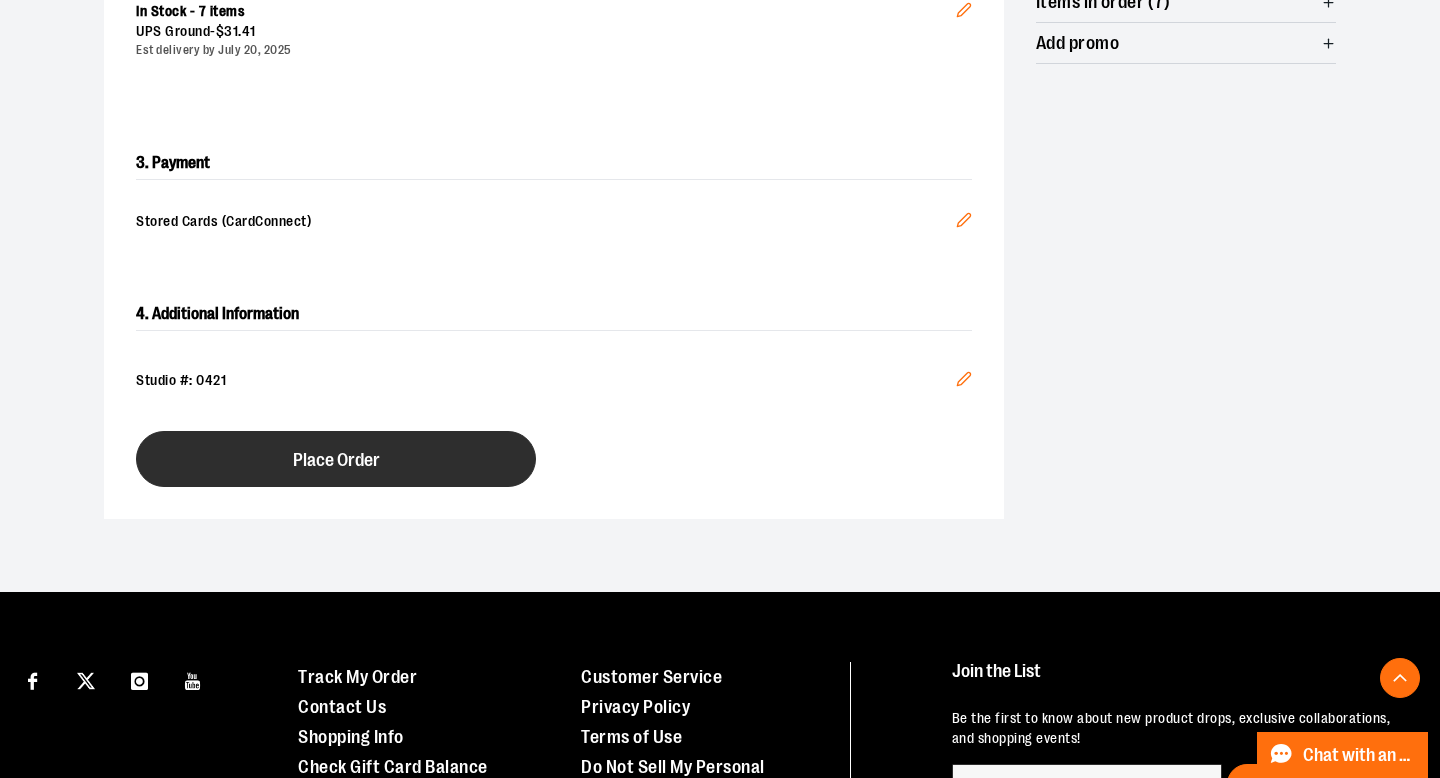 click on "Place Order" at bounding box center (336, 460) 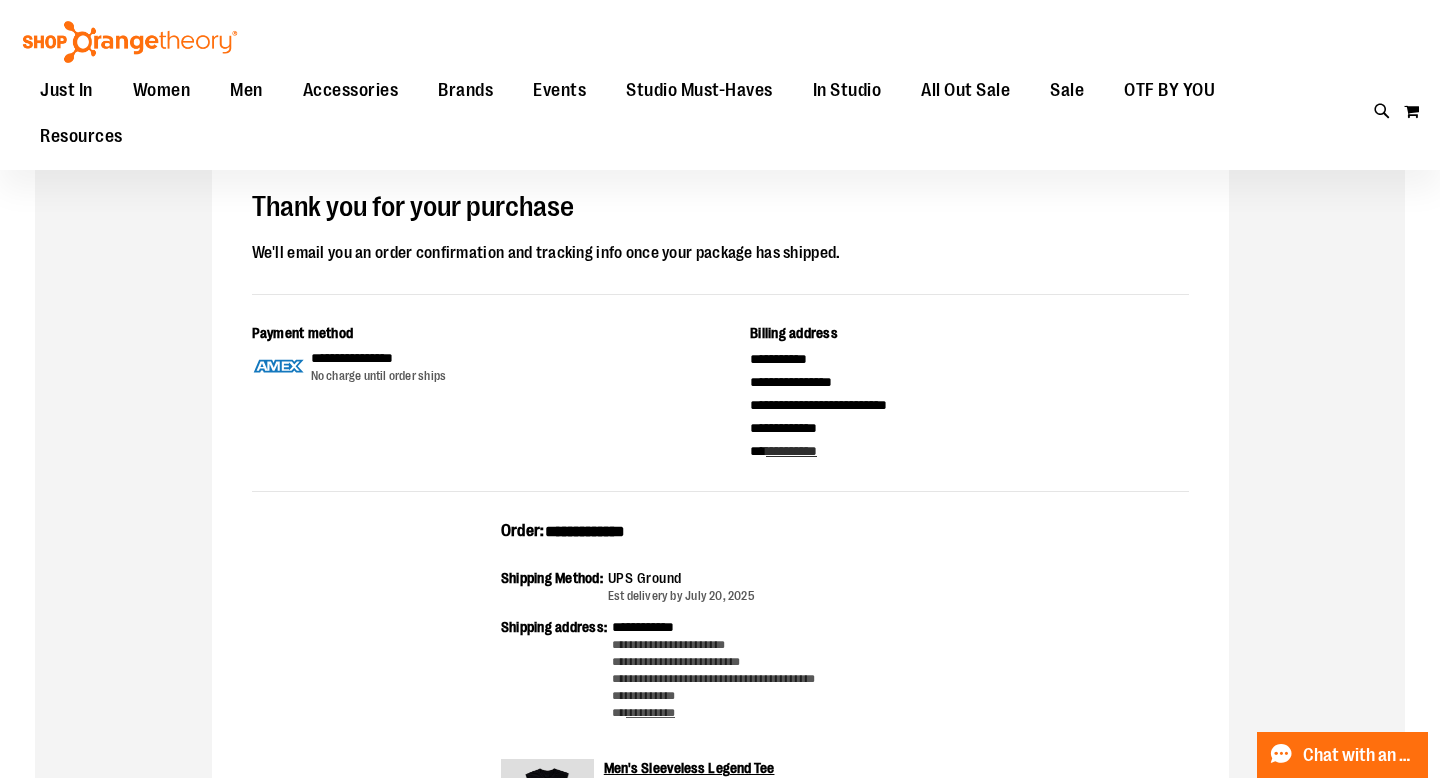 scroll, scrollTop: 59, scrollLeft: 0, axis: vertical 